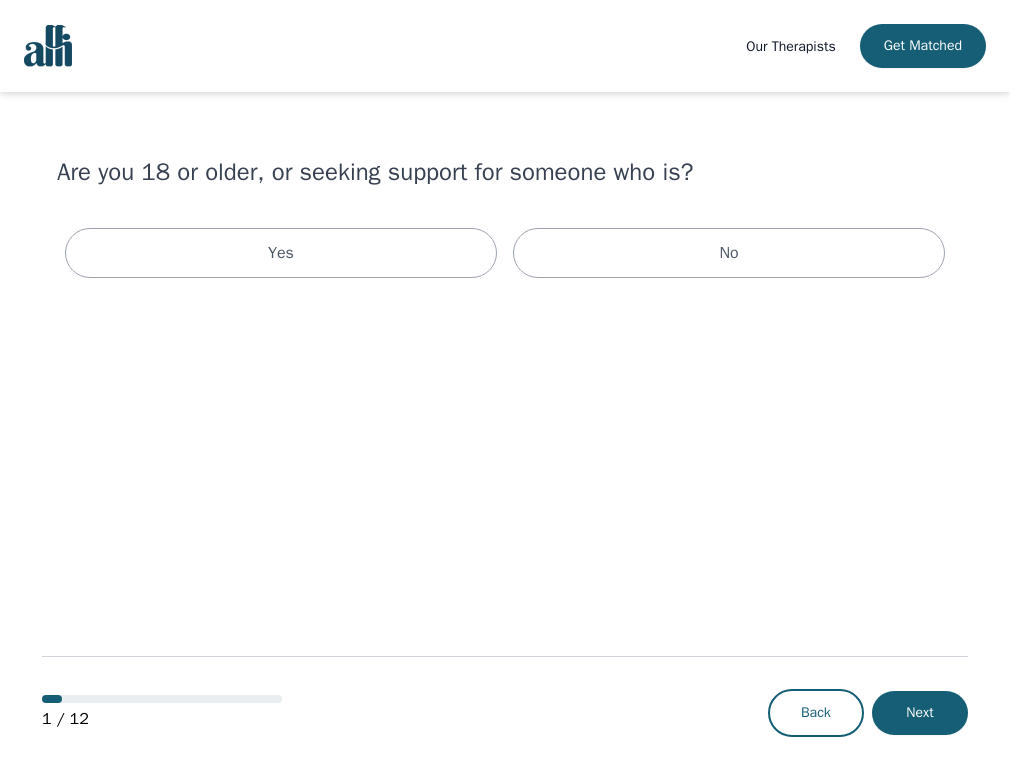 scroll, scrollTop: 0, scrollLeft: 0, axis: both 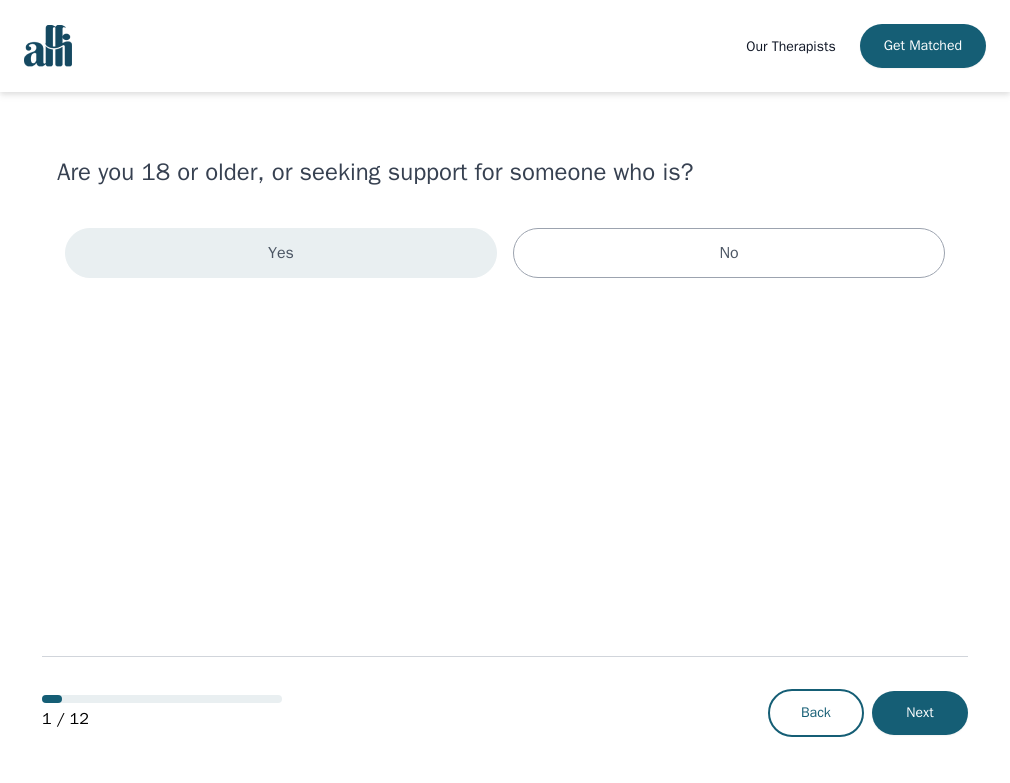 click on "Yes" at bounding box center [281, 253] 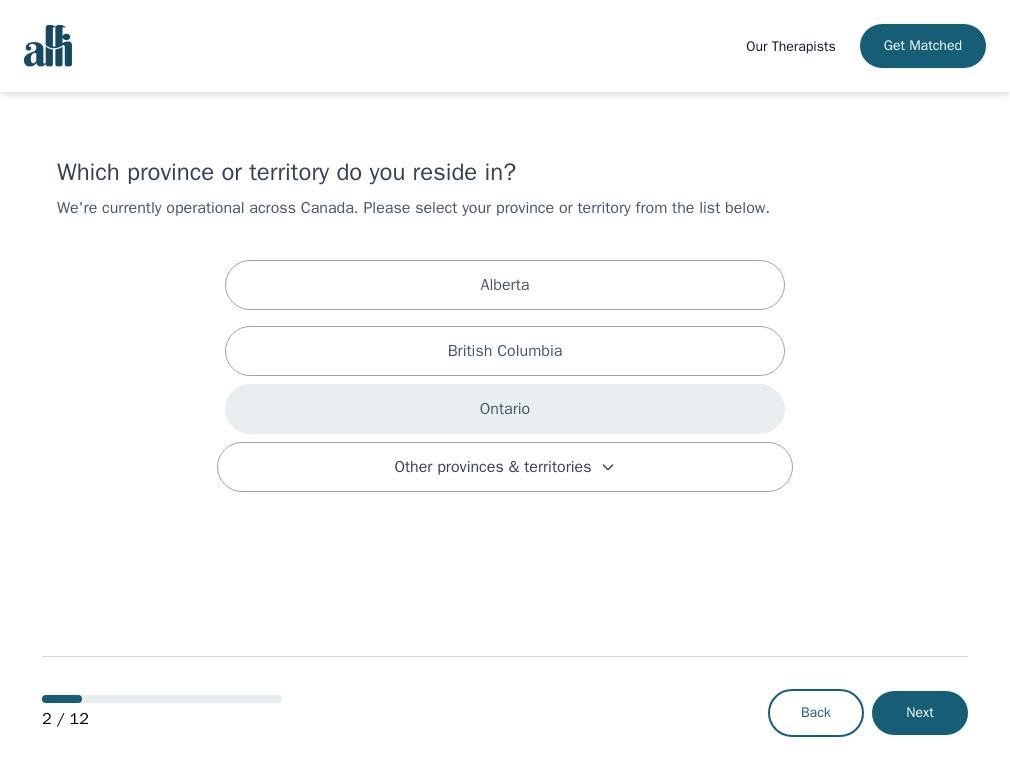 click on "Ontario" at bounding box center [505, 285] 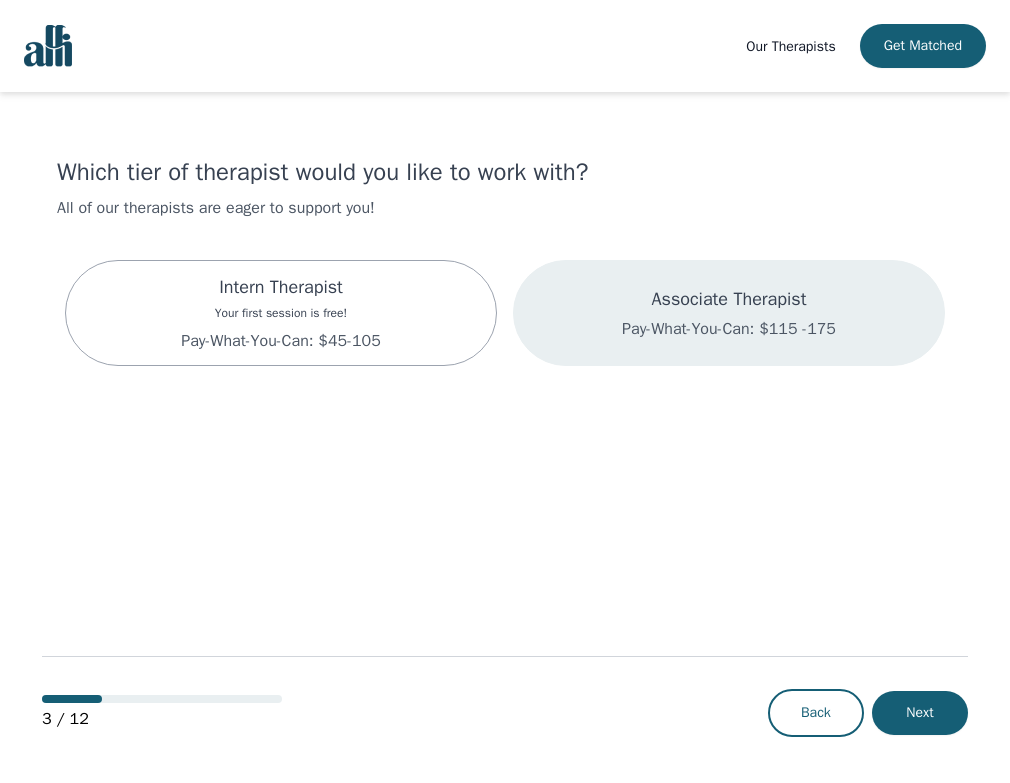 click on "Associate Therapist Pay-What-You-Can: $115 -175" at bounding box center [729, 313] 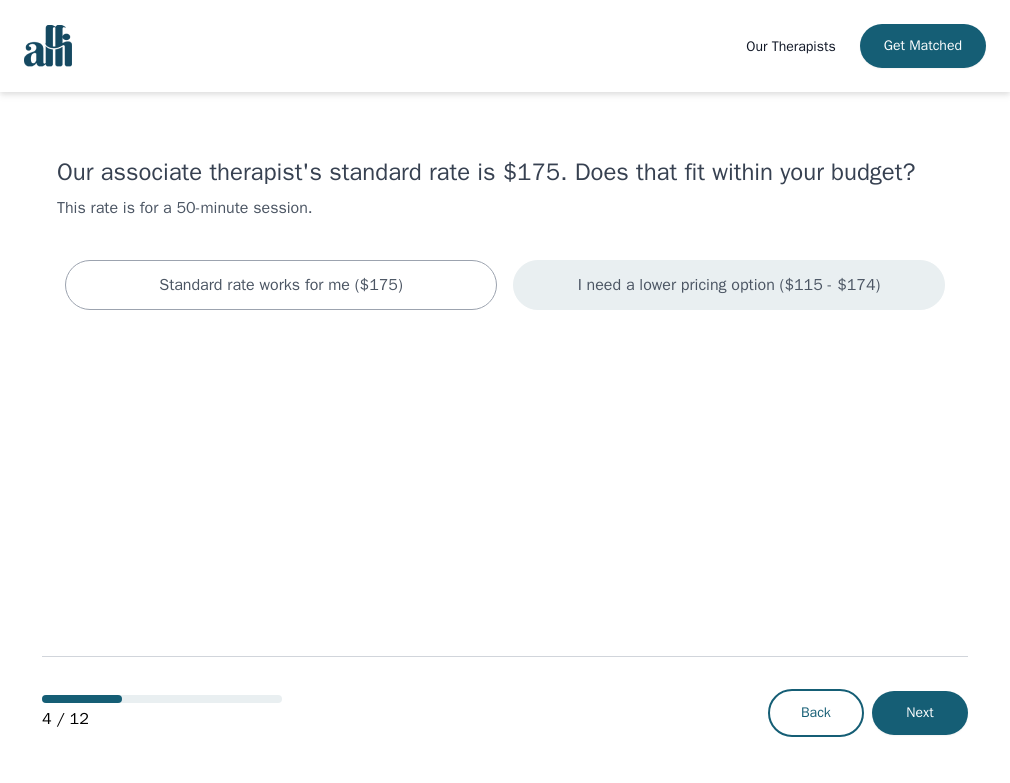 click on "I need a lower pricing option ($115 - $174)" at bounding box center (281, 285) 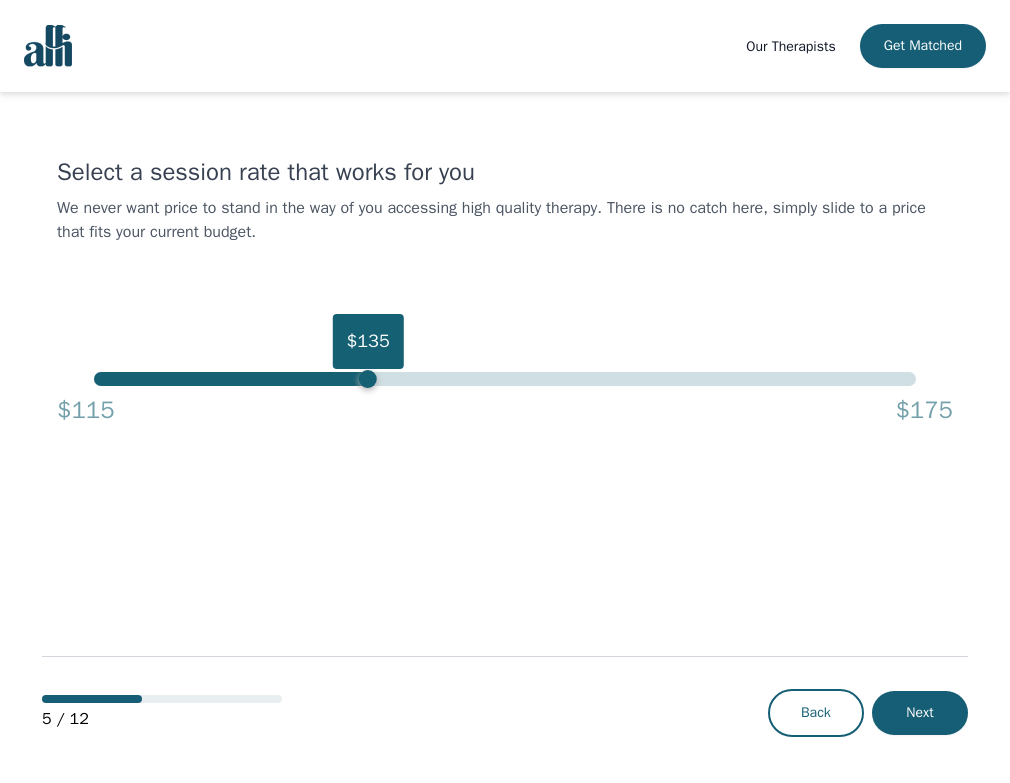 drag, startPoint x: 909, startPoint y: 383, endPoint x: 373, endPoint y: 381, distance: 536.0037 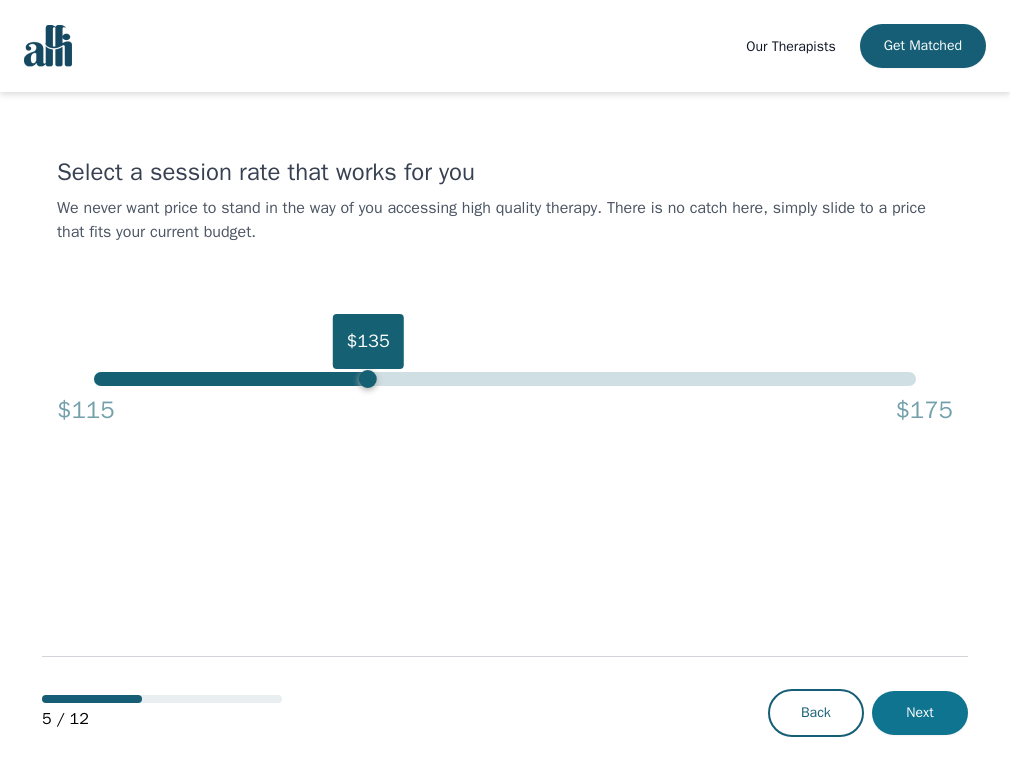 click on "Next" at bounding box center [920, 713] 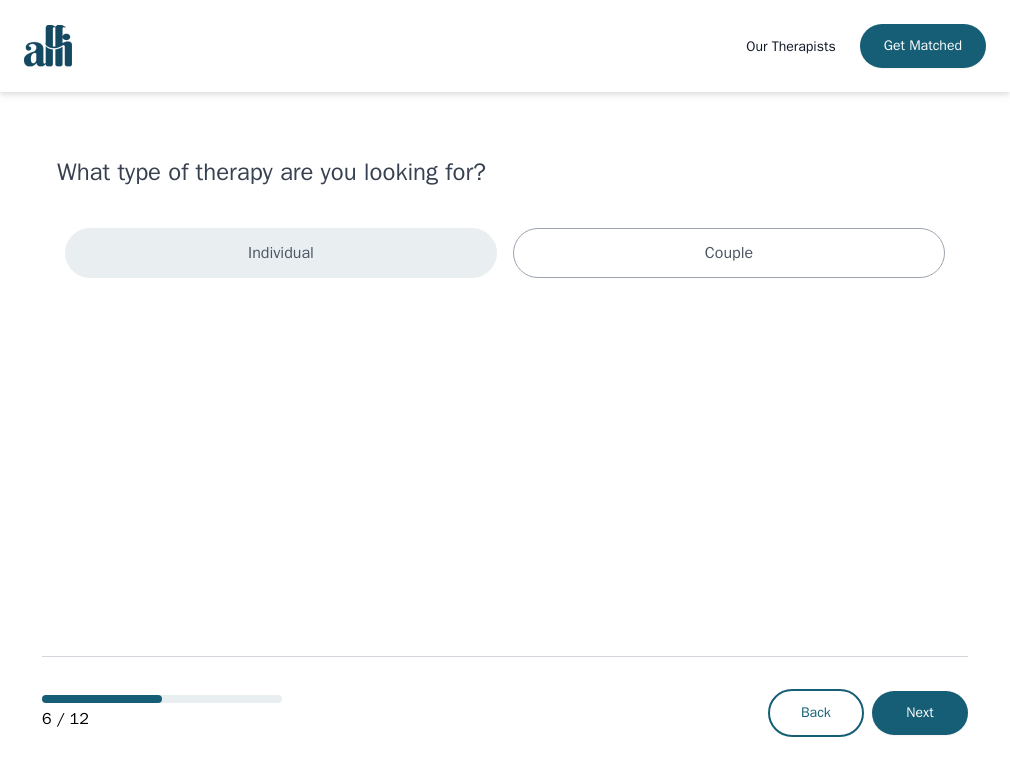 click on "Individual" at bounding box center (281, 253) 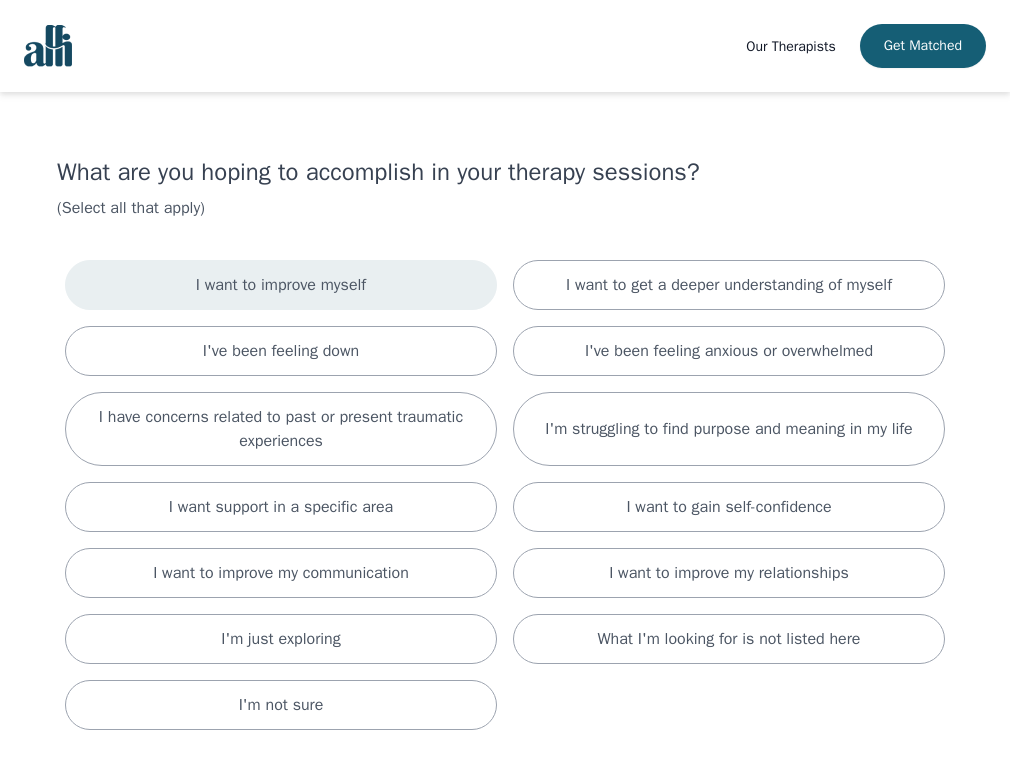 click on "I want to improve myself" at bounding box center [281, 285] 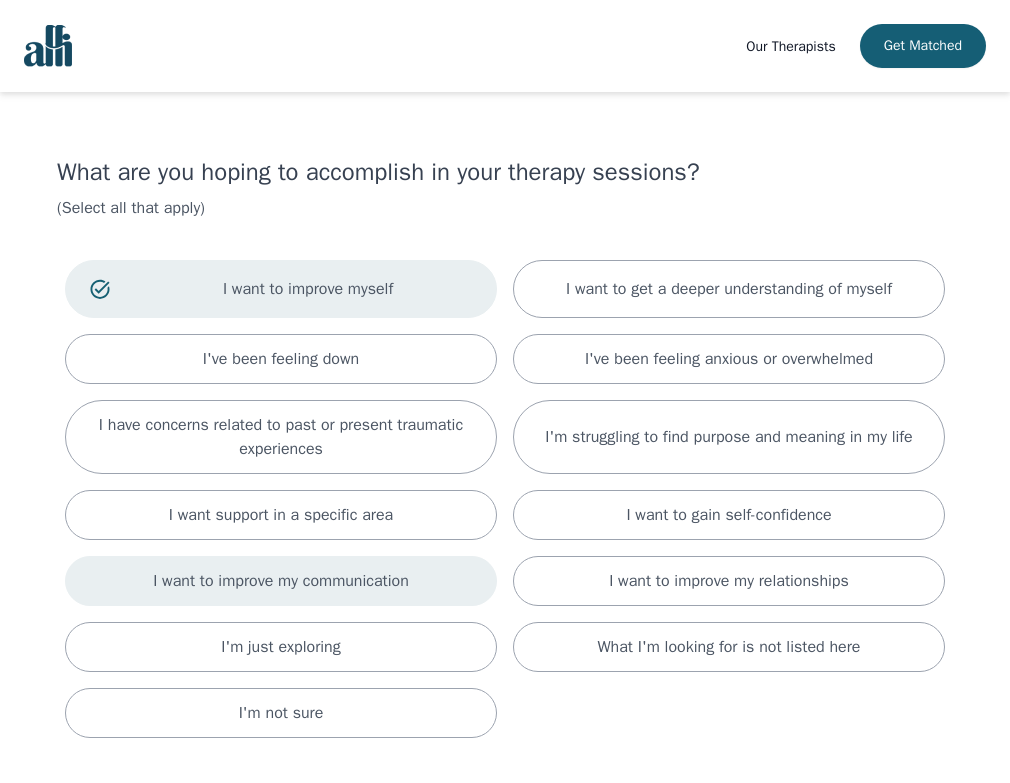 click on "I want to improve my communication" at bounding box center [729, 289] 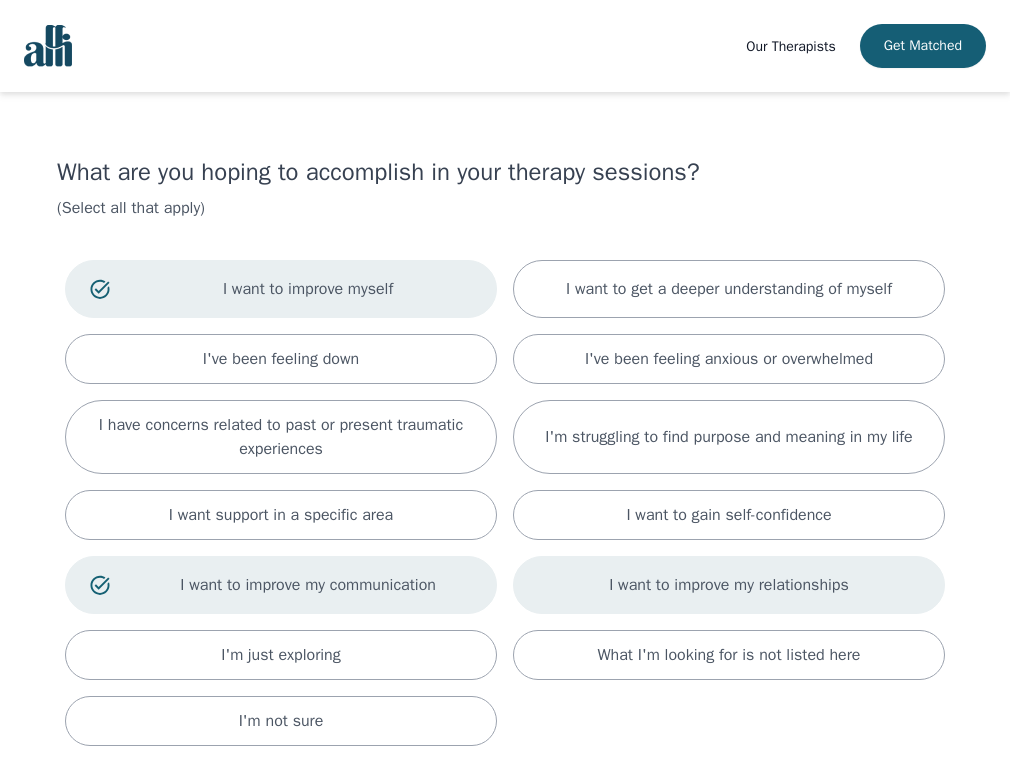 click on "I want to improve my relationships" at bounding box center [729, 585] 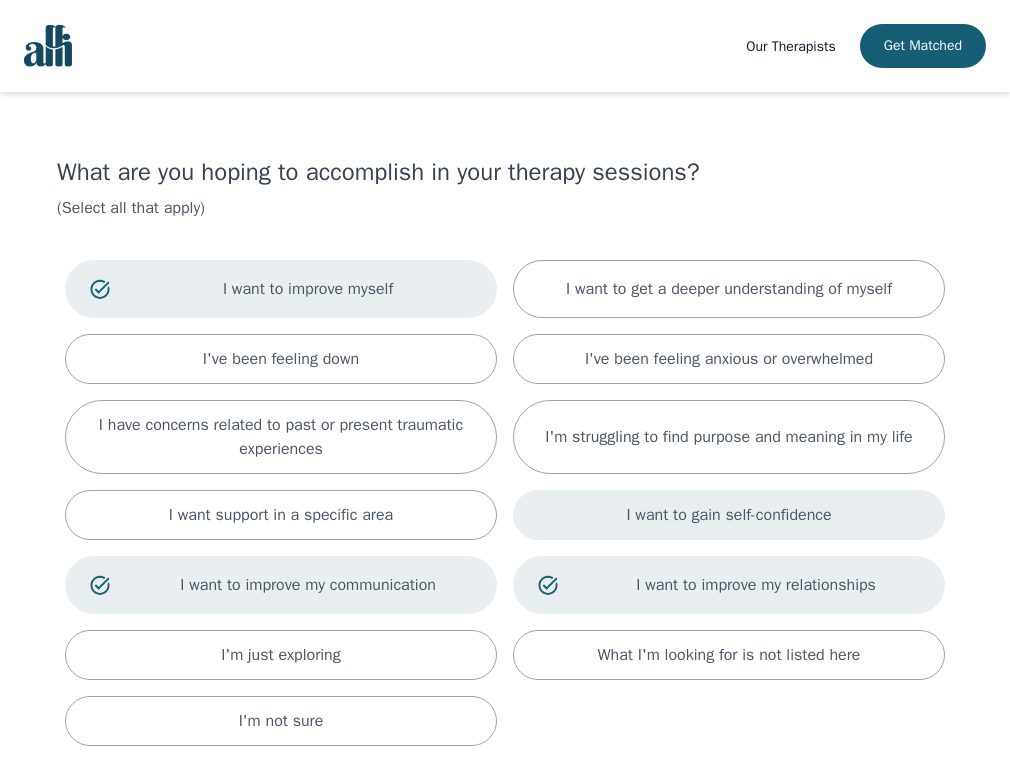 click on "I want to gain self-confidence" at bounding box center [729, 289] 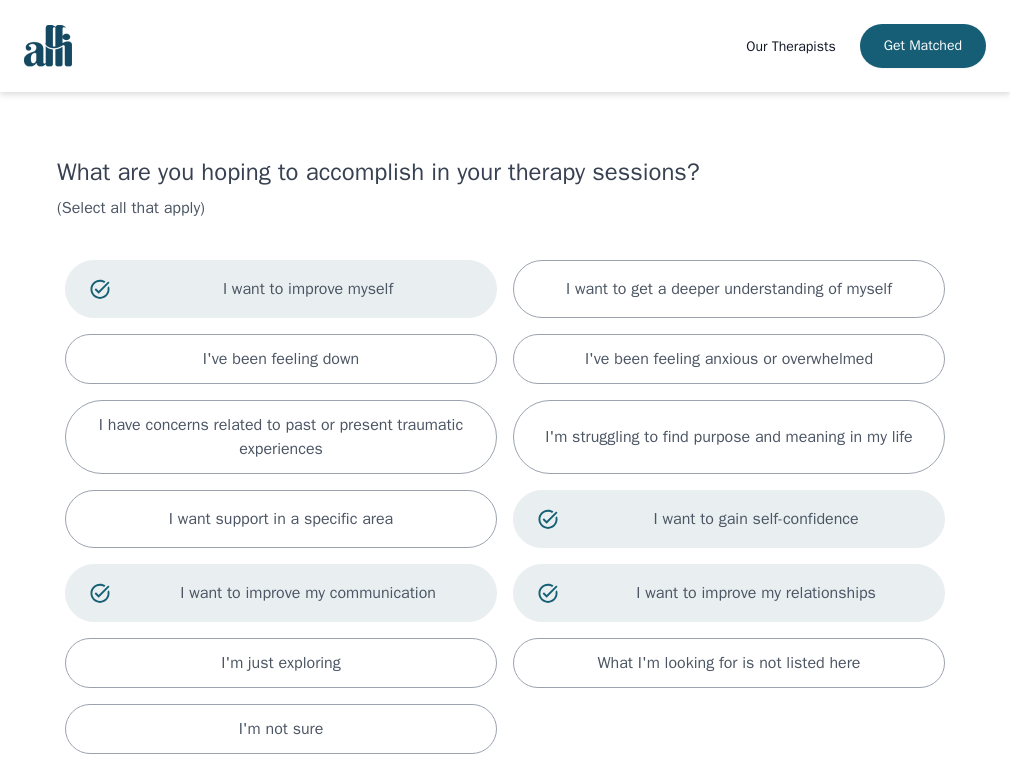 click on "I want to gain self-confidence" at bounding box center [308, 289] 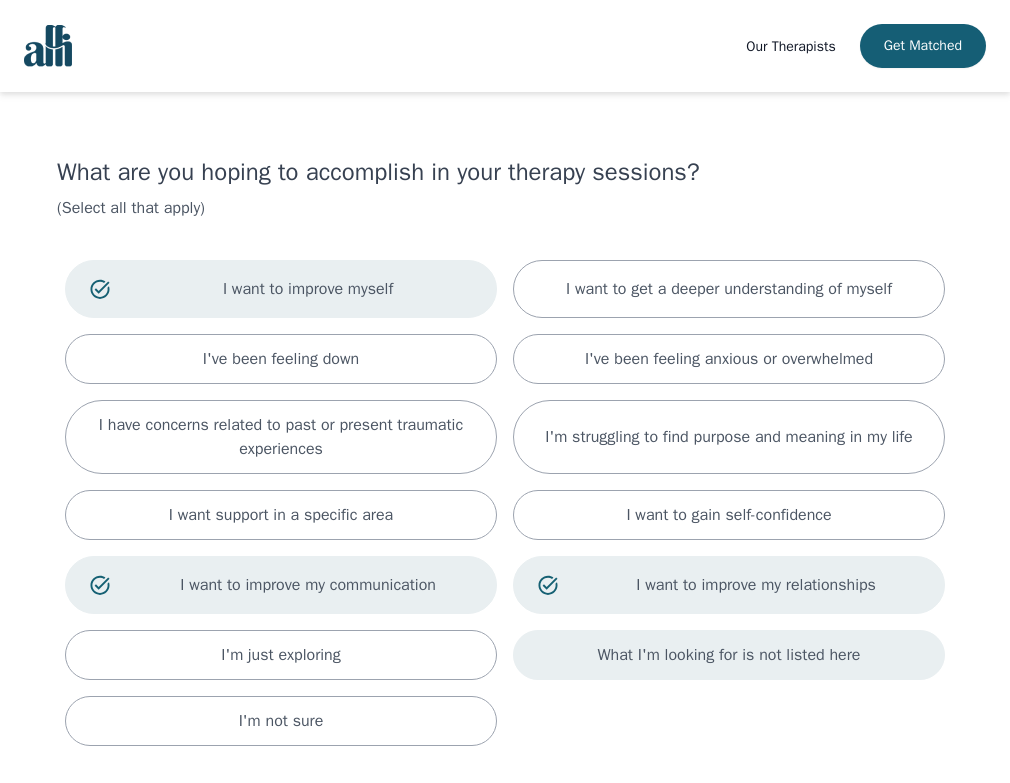 click on "What I'm looking for is not listed here" at bounding box center [729, 655] 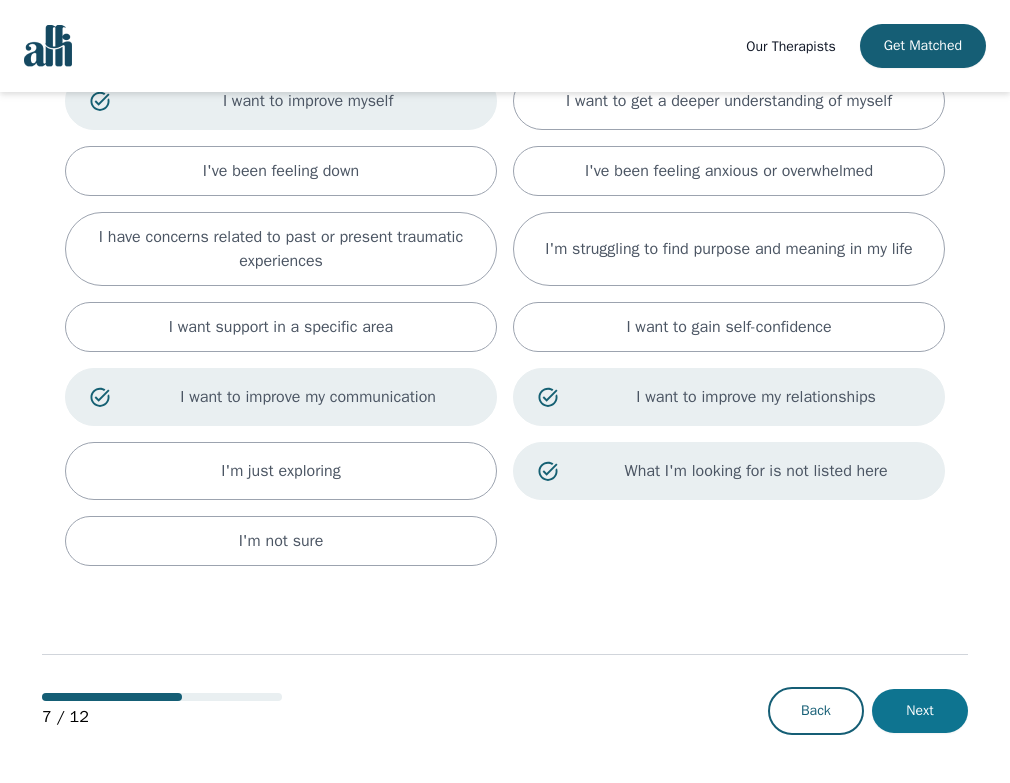 click on "Next" at bounding box center (920, 711) 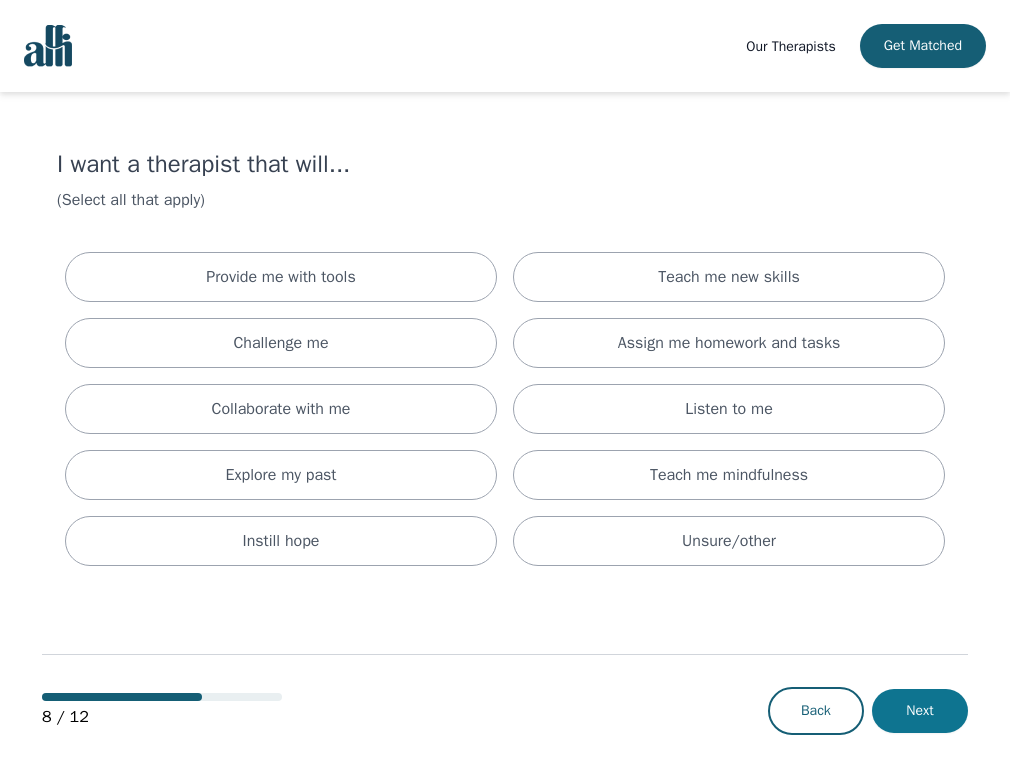 scroll, scrollTop: 0, scrollLeft: 0, axis: both 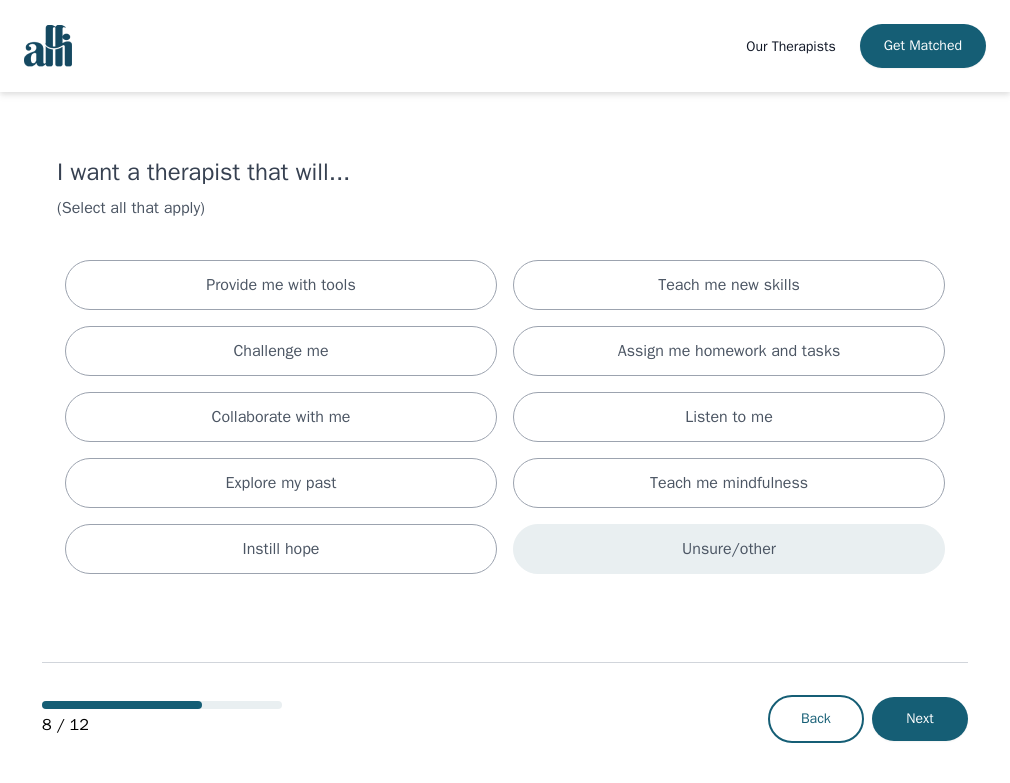 click on "Unsure/other" at bounding box center [281, 285] 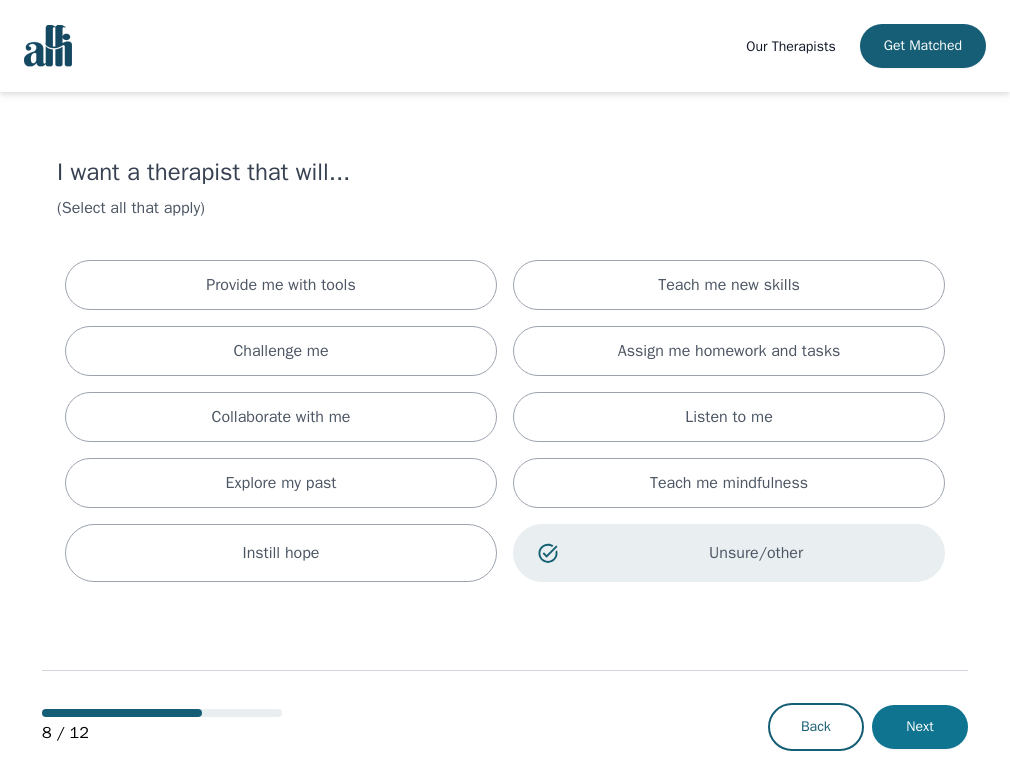 click on "Next" at bounding box center (920, 727) 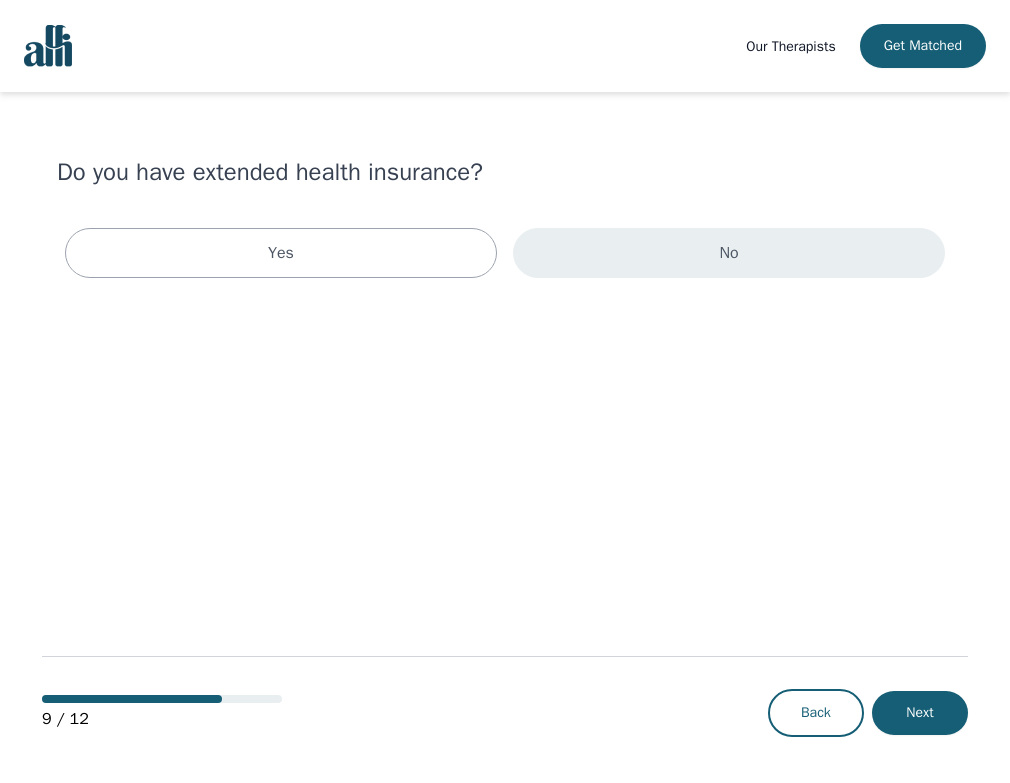 click on "No" at bounding box center [729, 253] 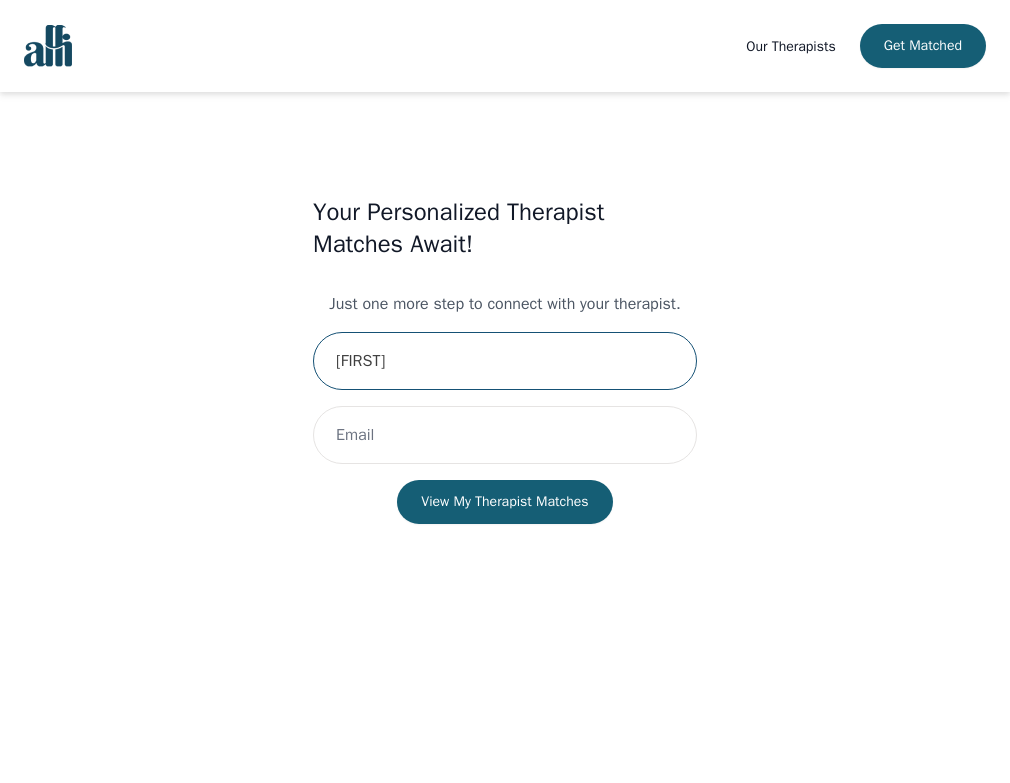type on "[FIRST]" 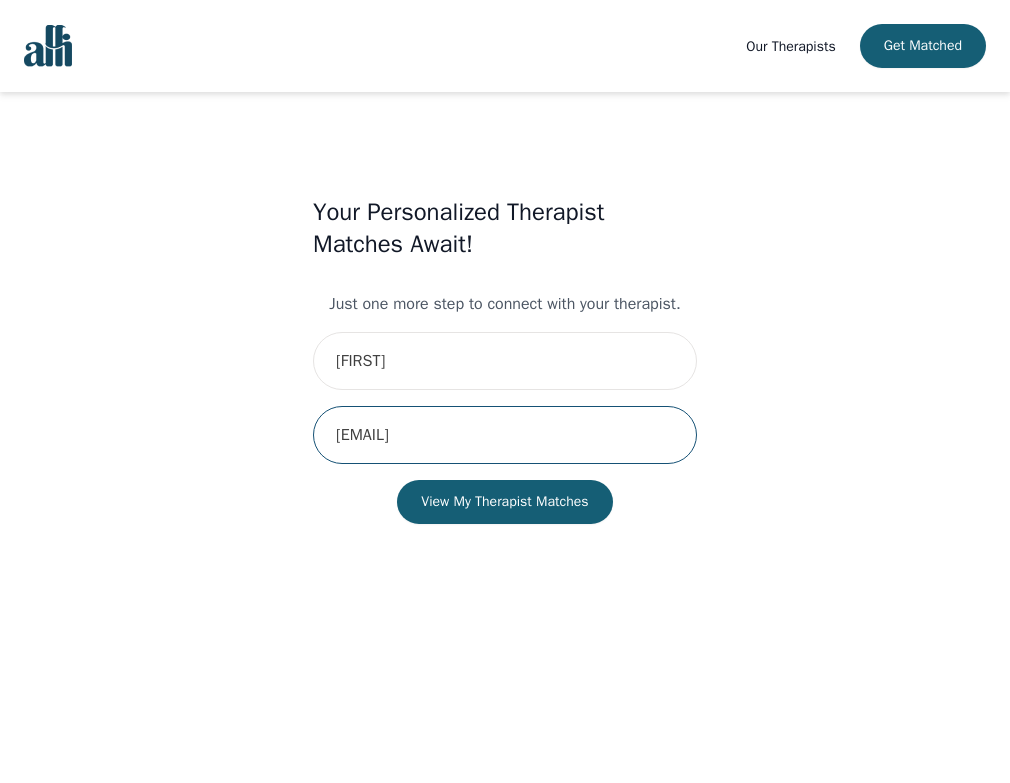 type on "[EMAIL]" 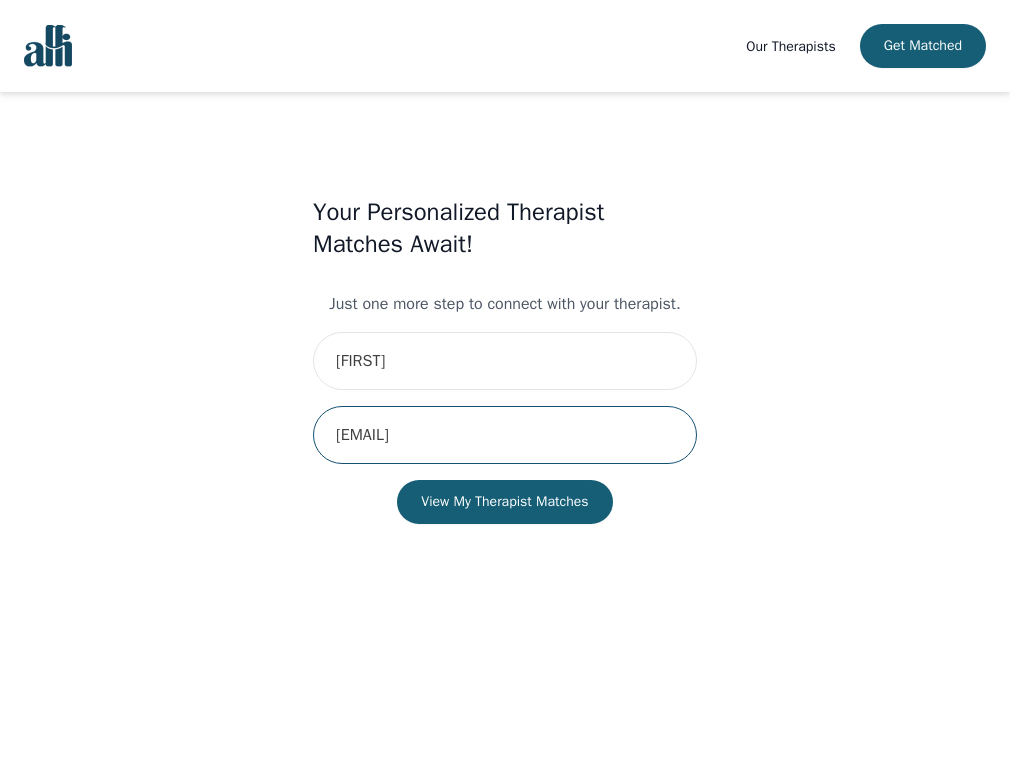 click on "View My Therapist Matches" at bounding box center [504, 502] 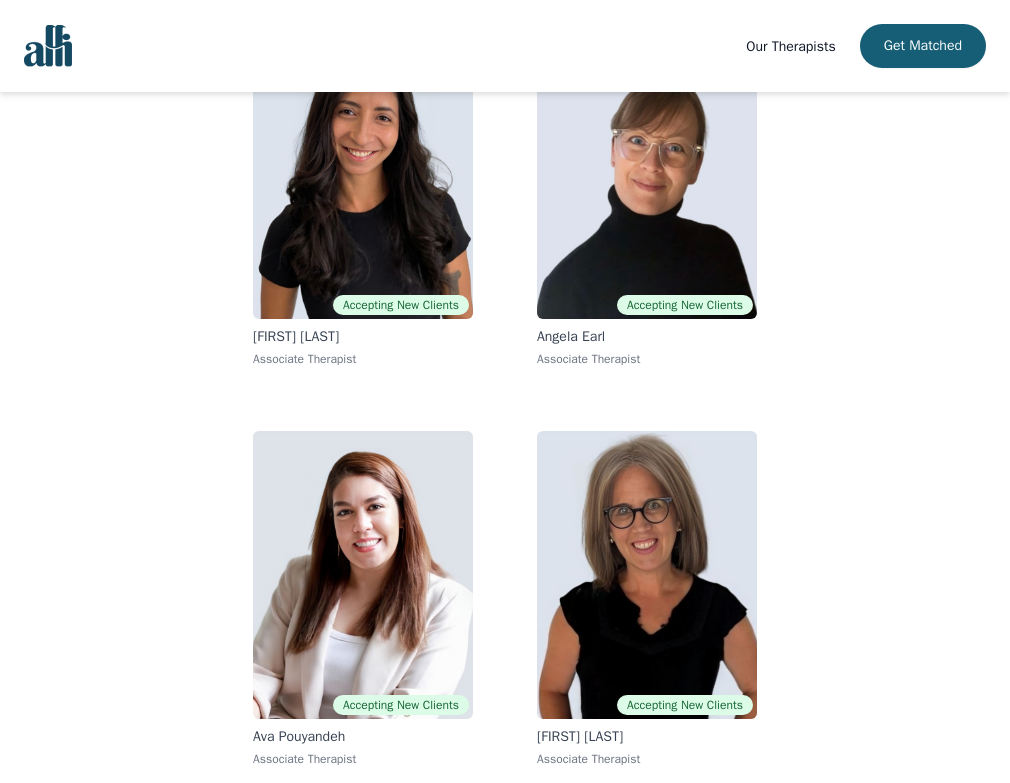 scroll, scrollTop: 261, scrollLeft: 0, axis: vertical 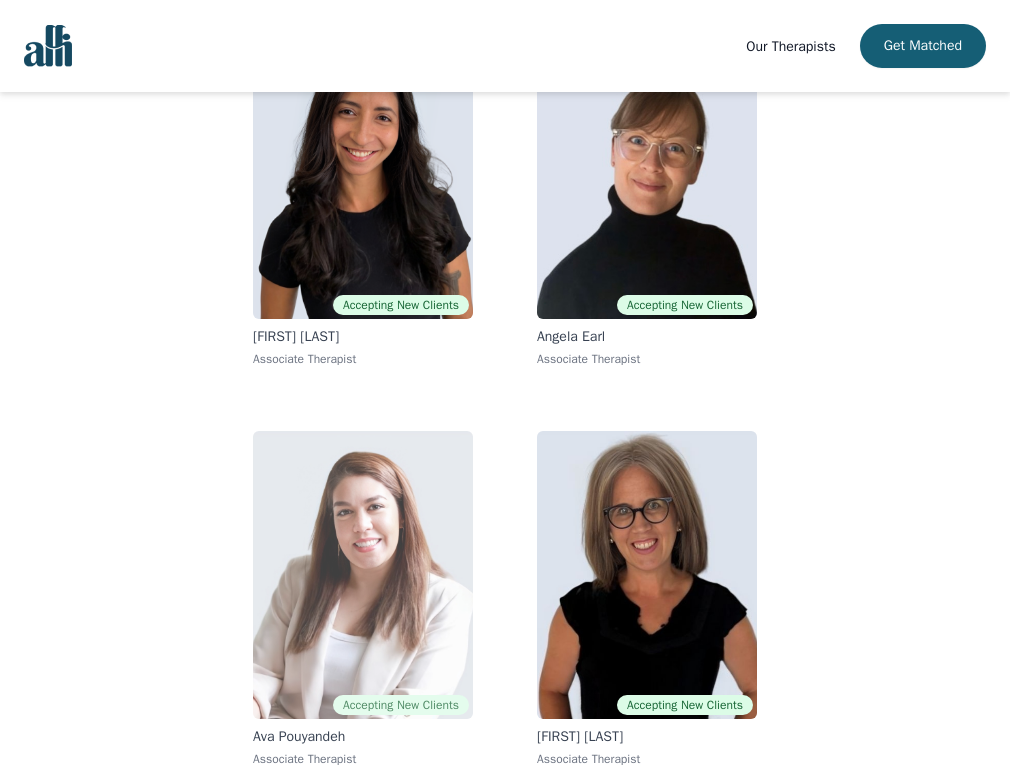 click at bounding box center (363, 575) 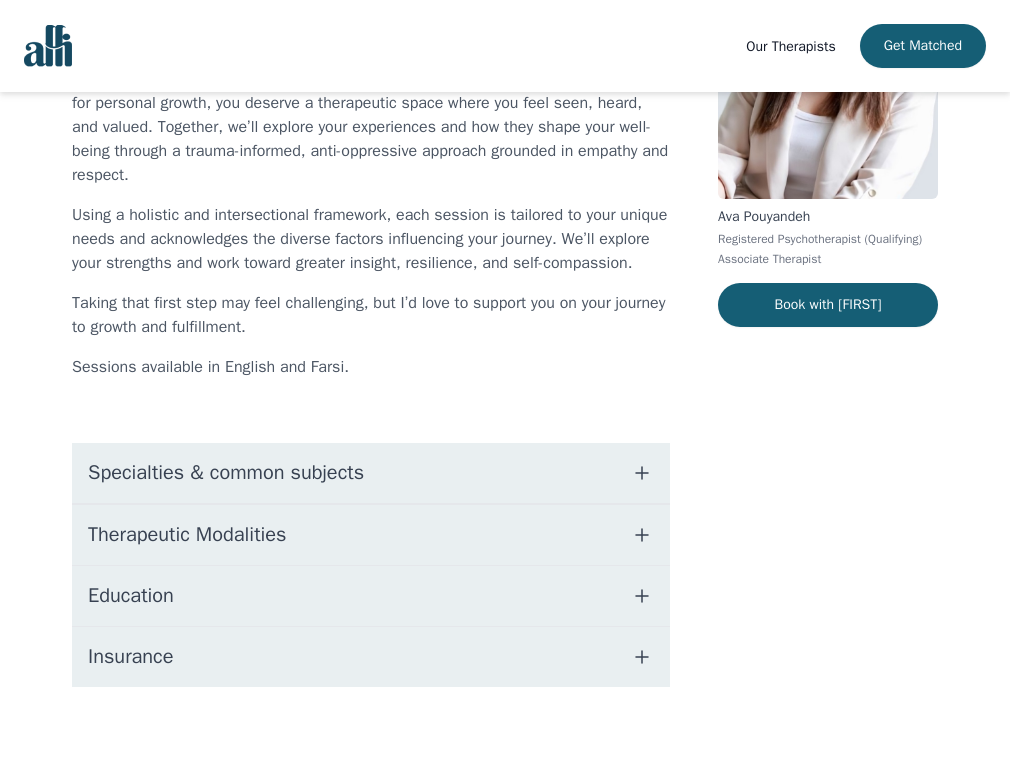 scroll, scrollTop: 0, scrollLeft: 0, axis: both 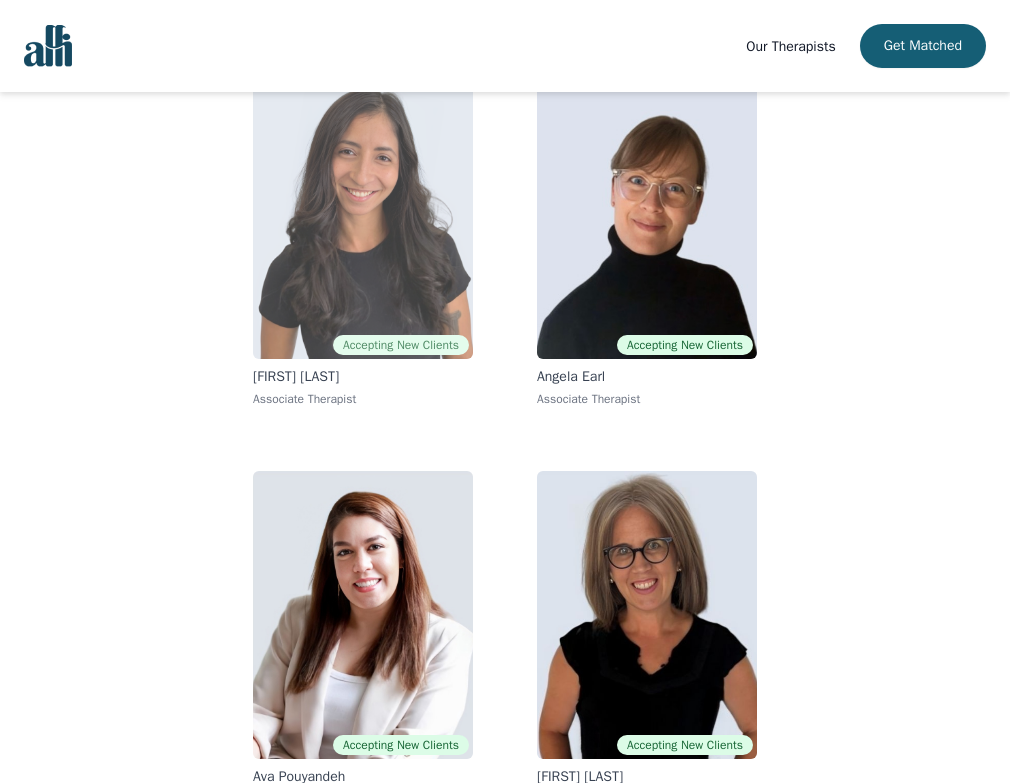 click at bounding box center (363, 215) 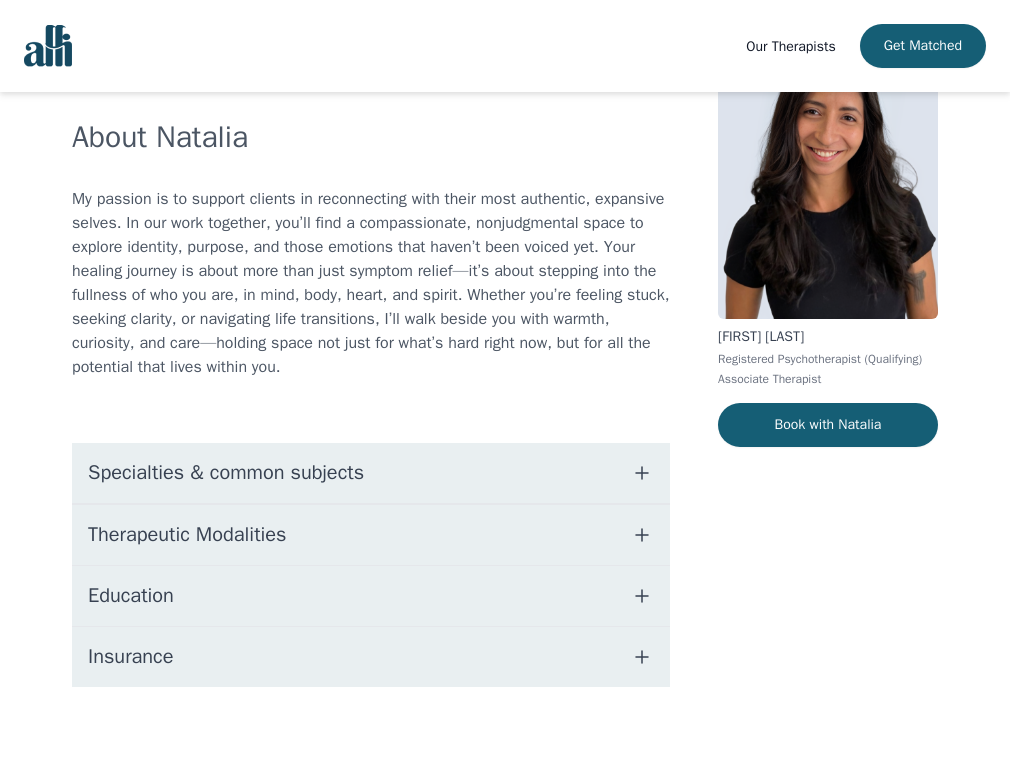 scroll, scrollTop: 0, scrollLeft: 0, axis: both 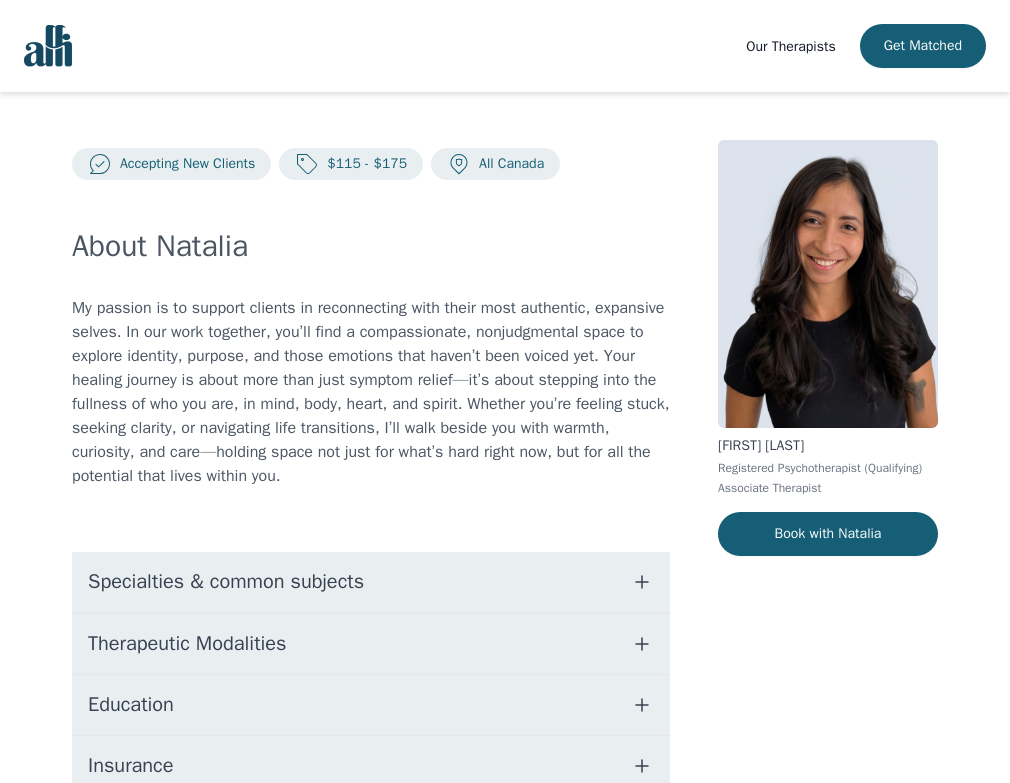 click on "Specialties & common subjects" at bounding box center [226, 582] 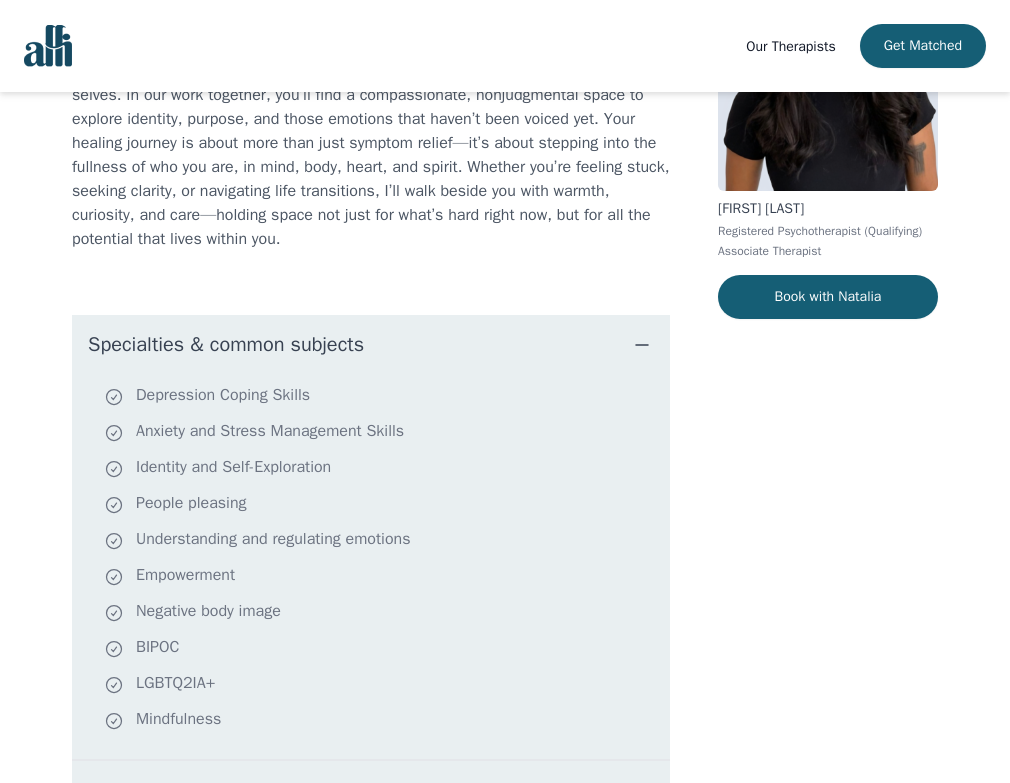 scroll, scrollTop: 239, scrollLeft: 0, axis: vertical 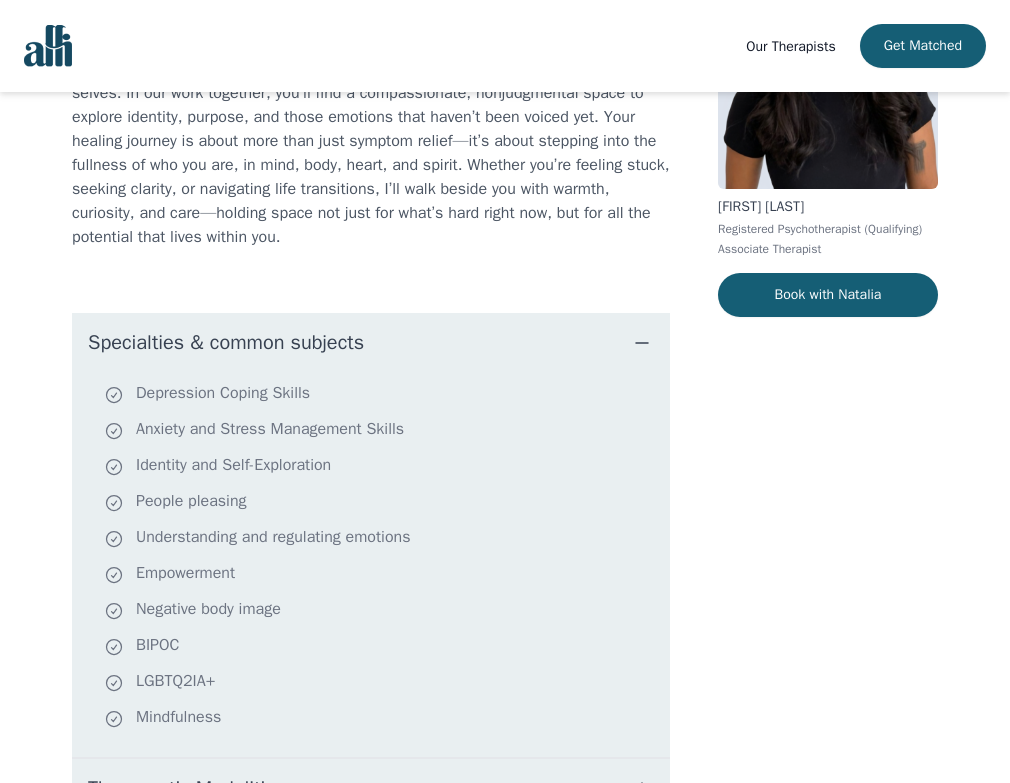 click on "Specialties & common subjects" at bounding box center (371, 343) 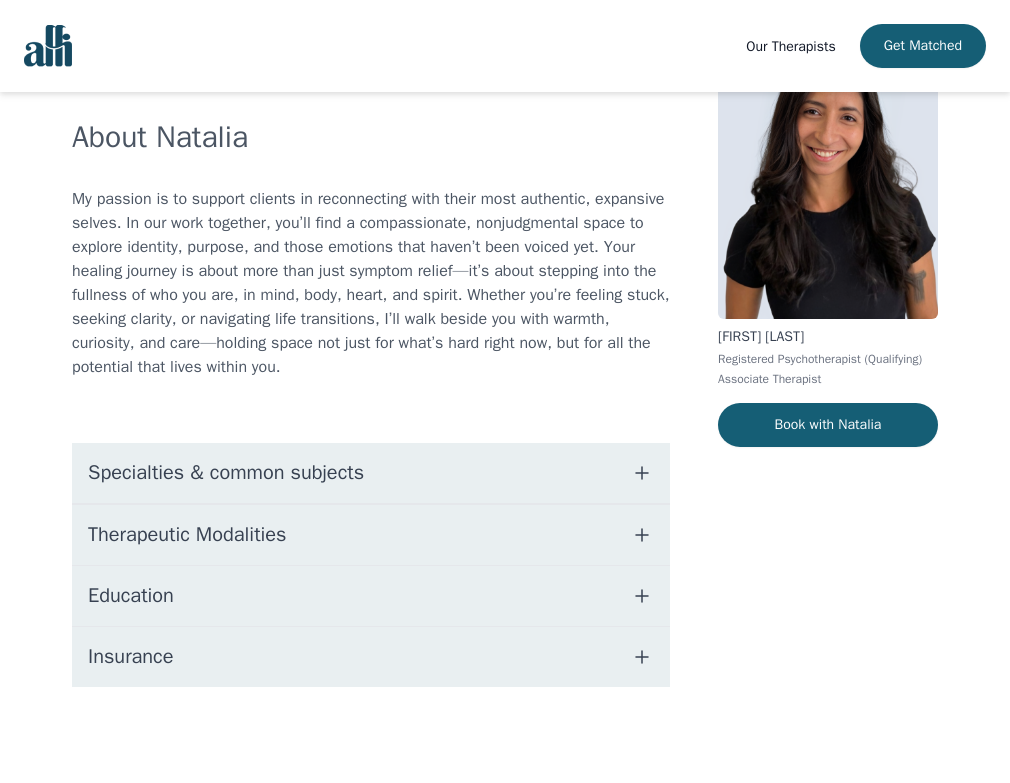 click on "Therapeutic Modalities" at bounding box center [187, 535] 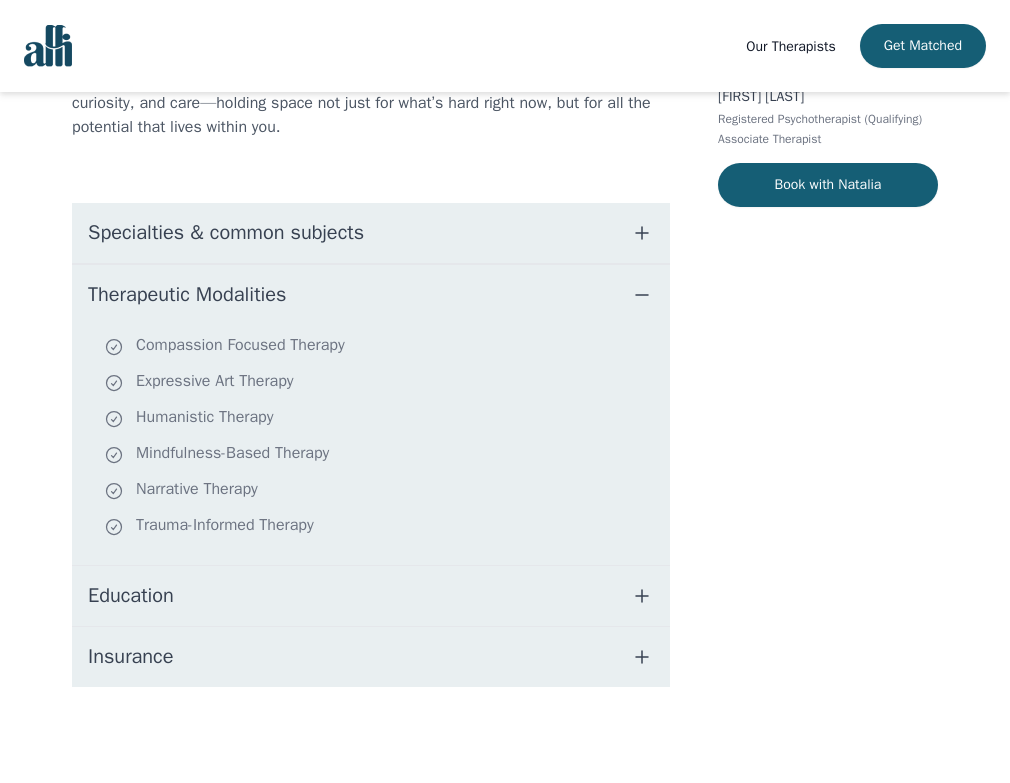 scroll, scrollTop: 349, scrollLeft: 0, axis: vertical 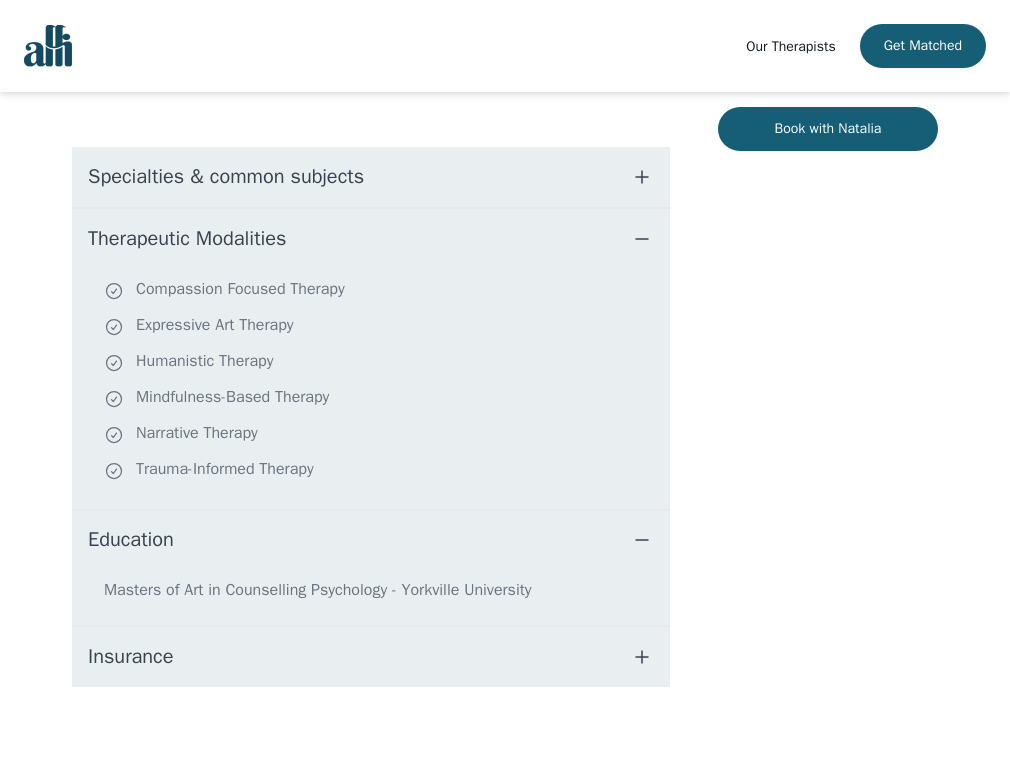 click on "Insurance" at bounding box center (371, 657) 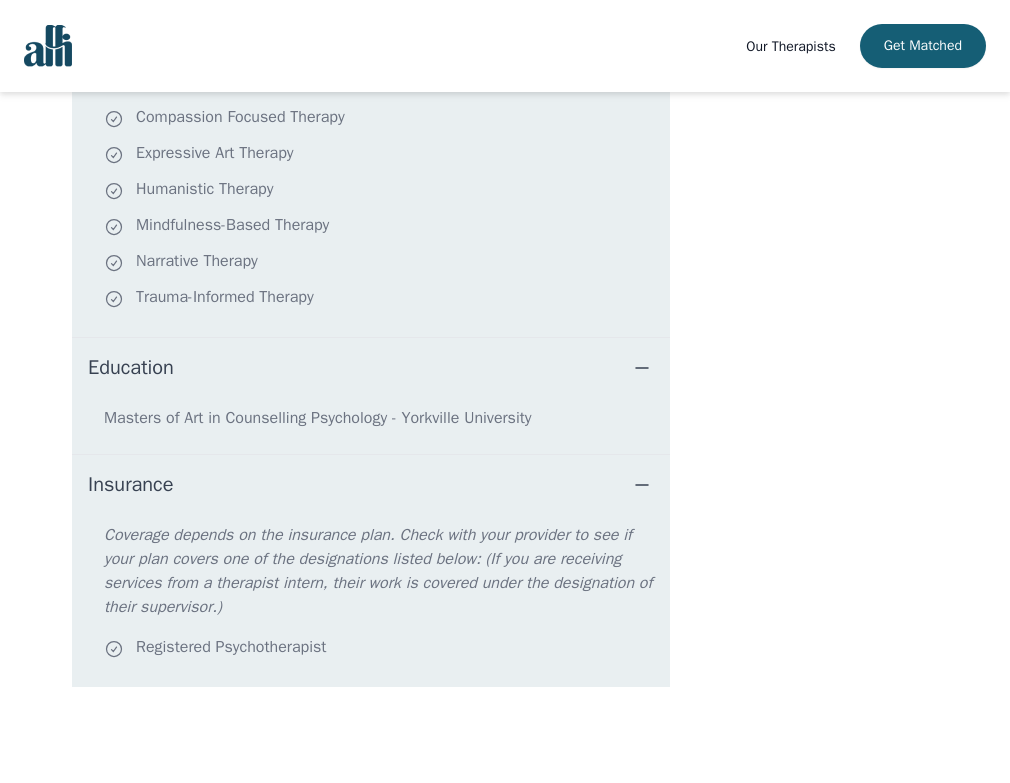 scroll, scrollTop: 577, scrollLeft: 0, axis: vertical 